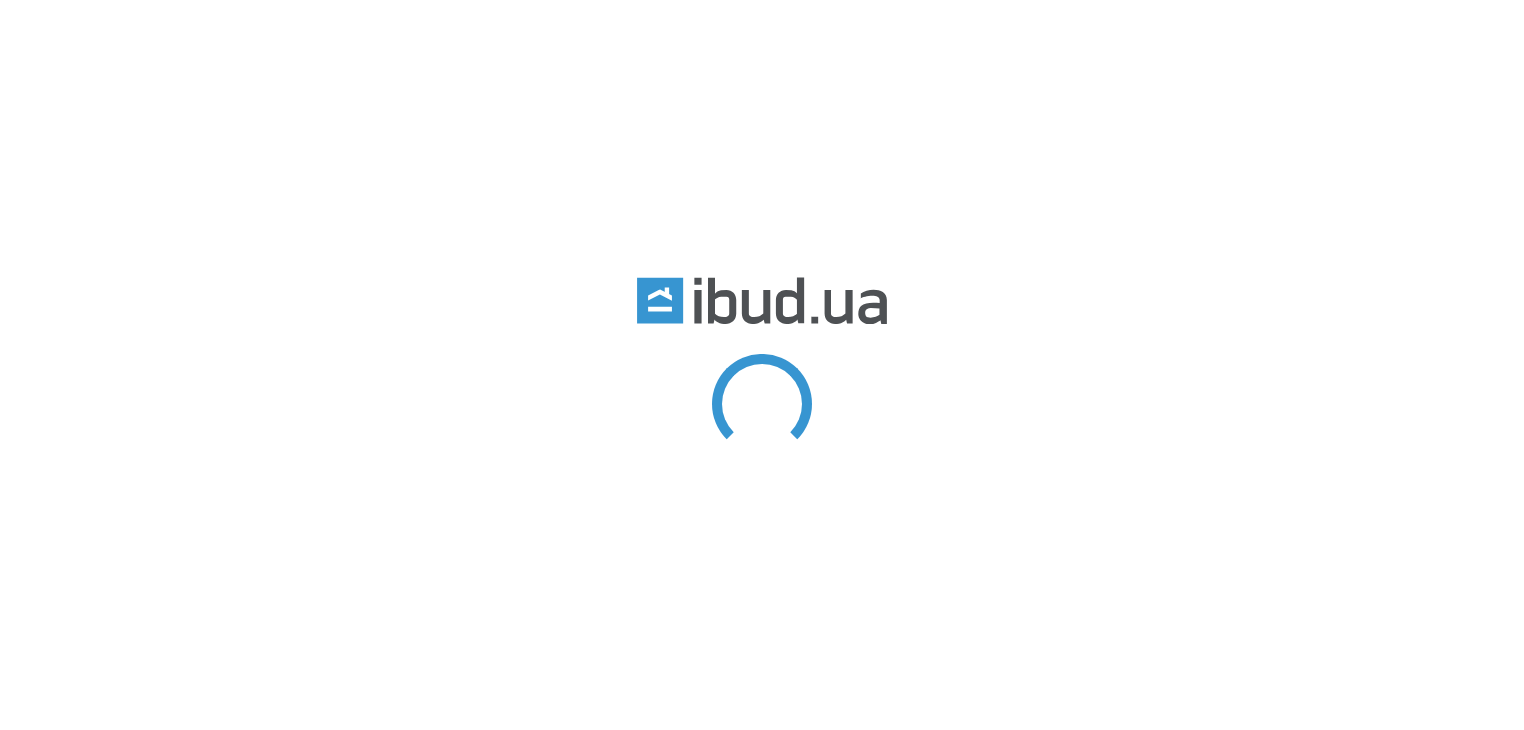 scroll, scrollTop: 0, scrollLeft: 0, axis: both 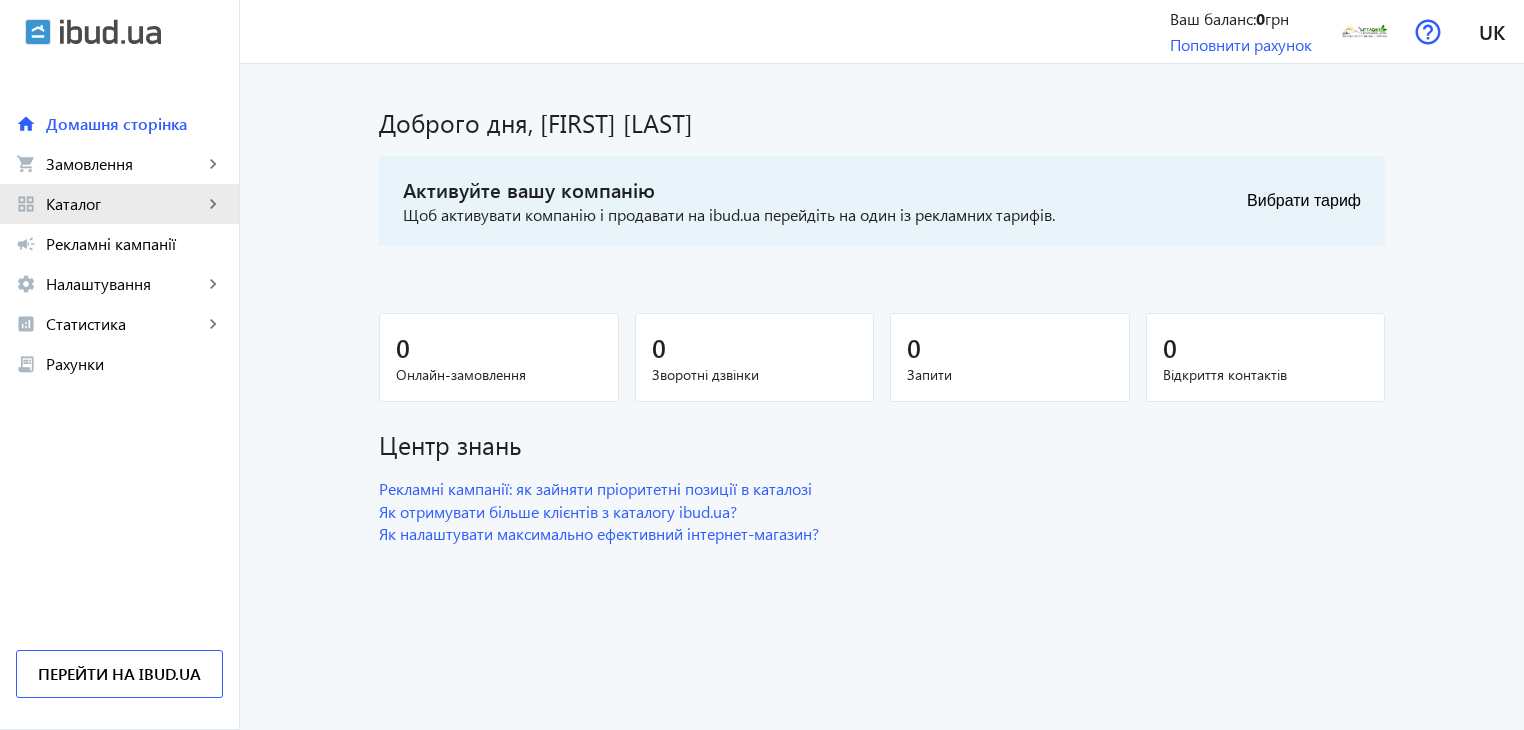 click on "keyboard_arrow_right" 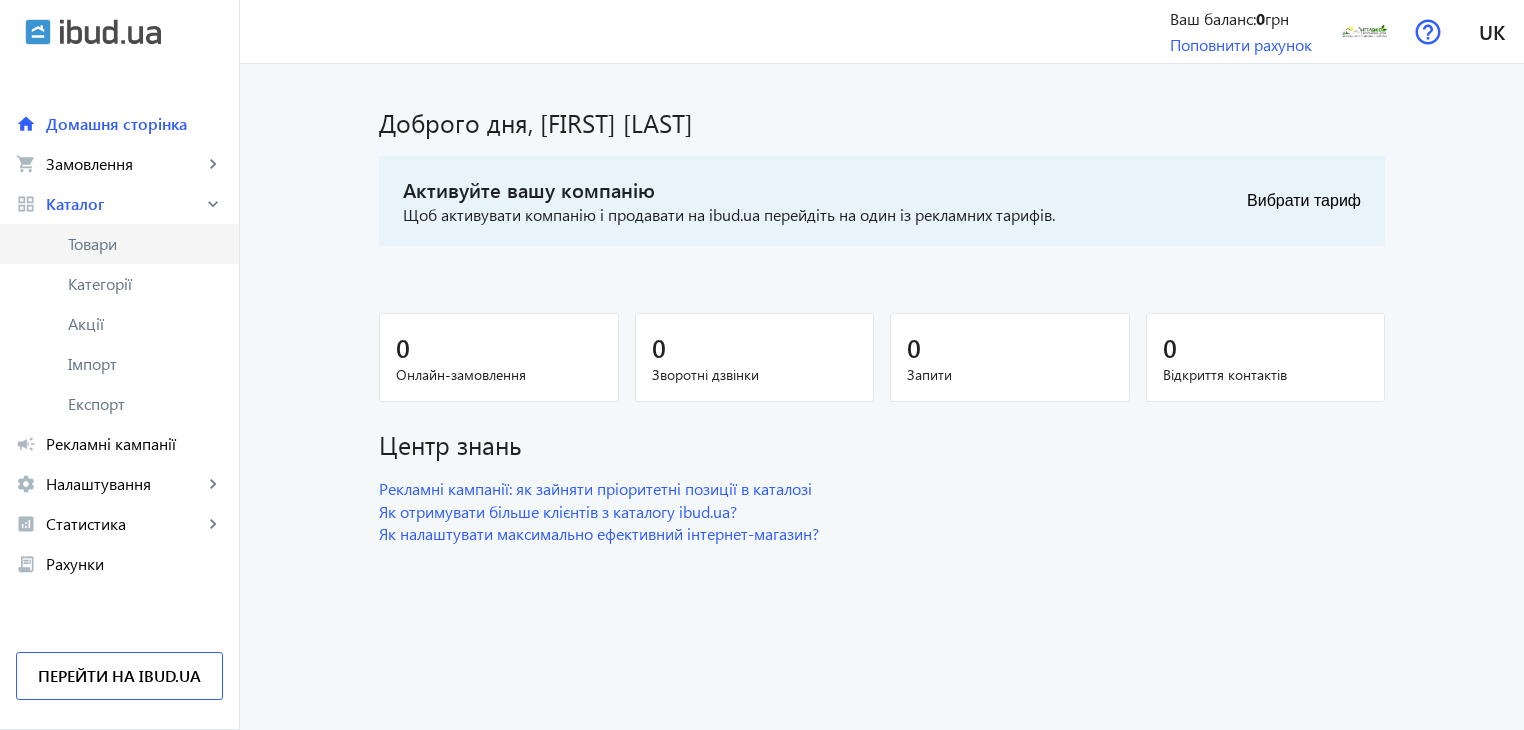 click on "Товари" 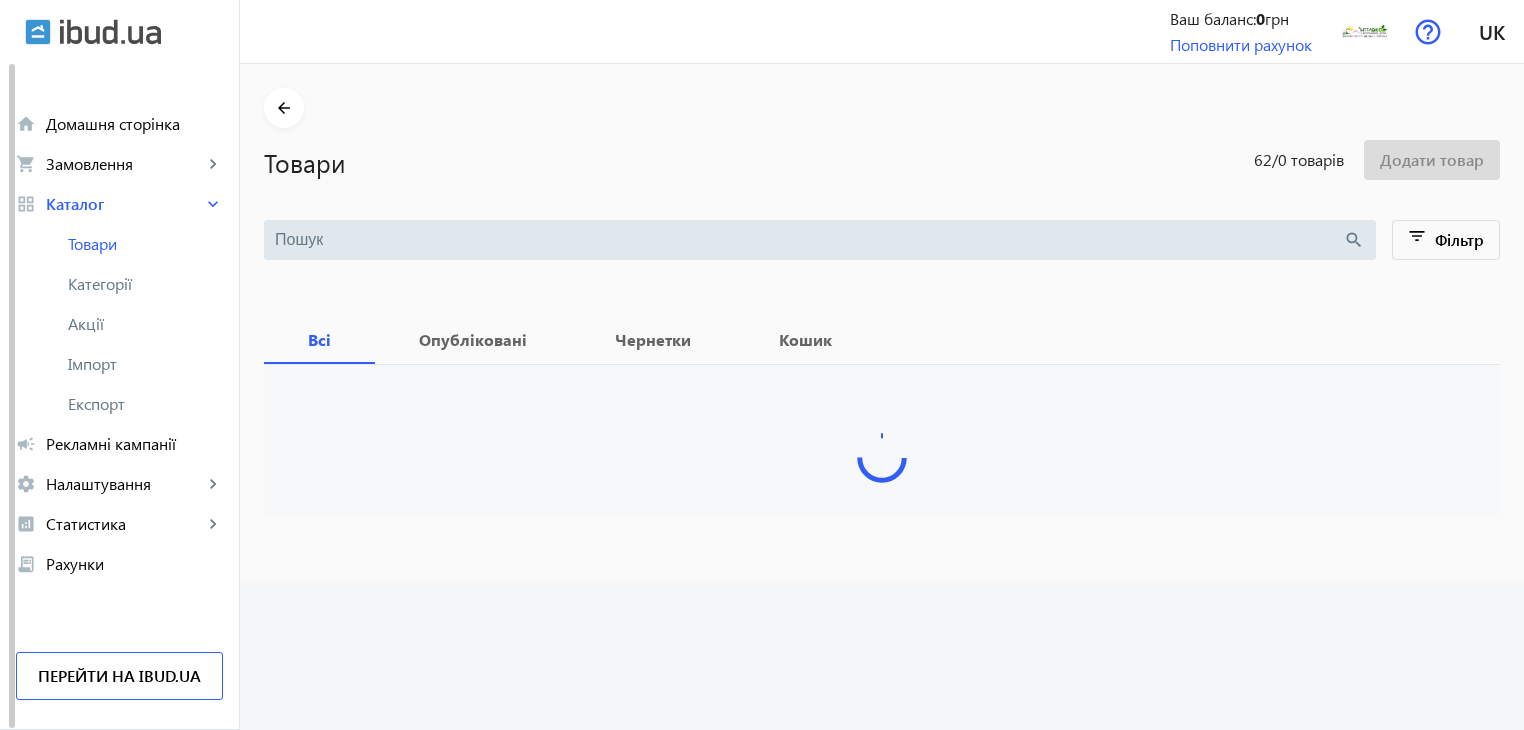 type 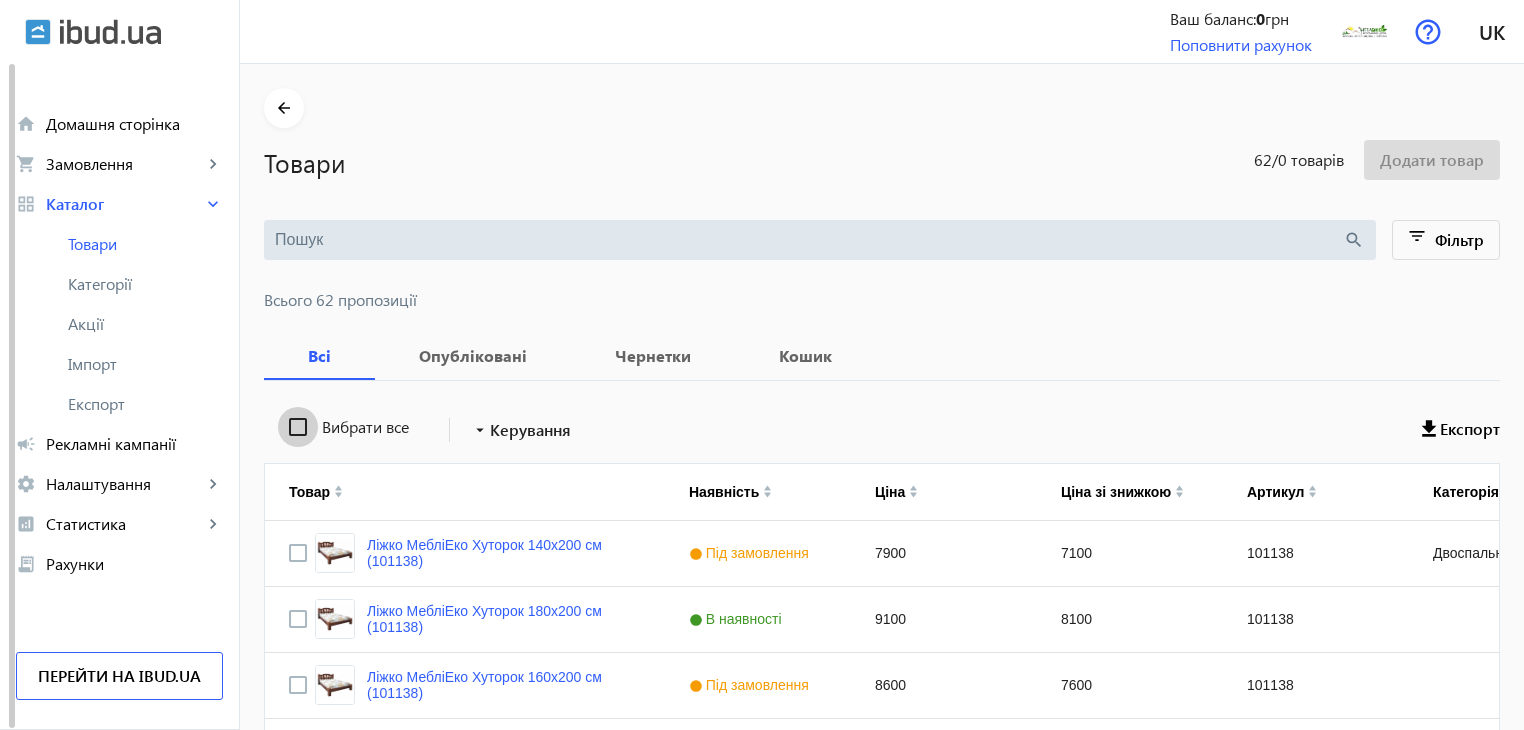 click on "Вибрати все" at bounding box center [298, 427] 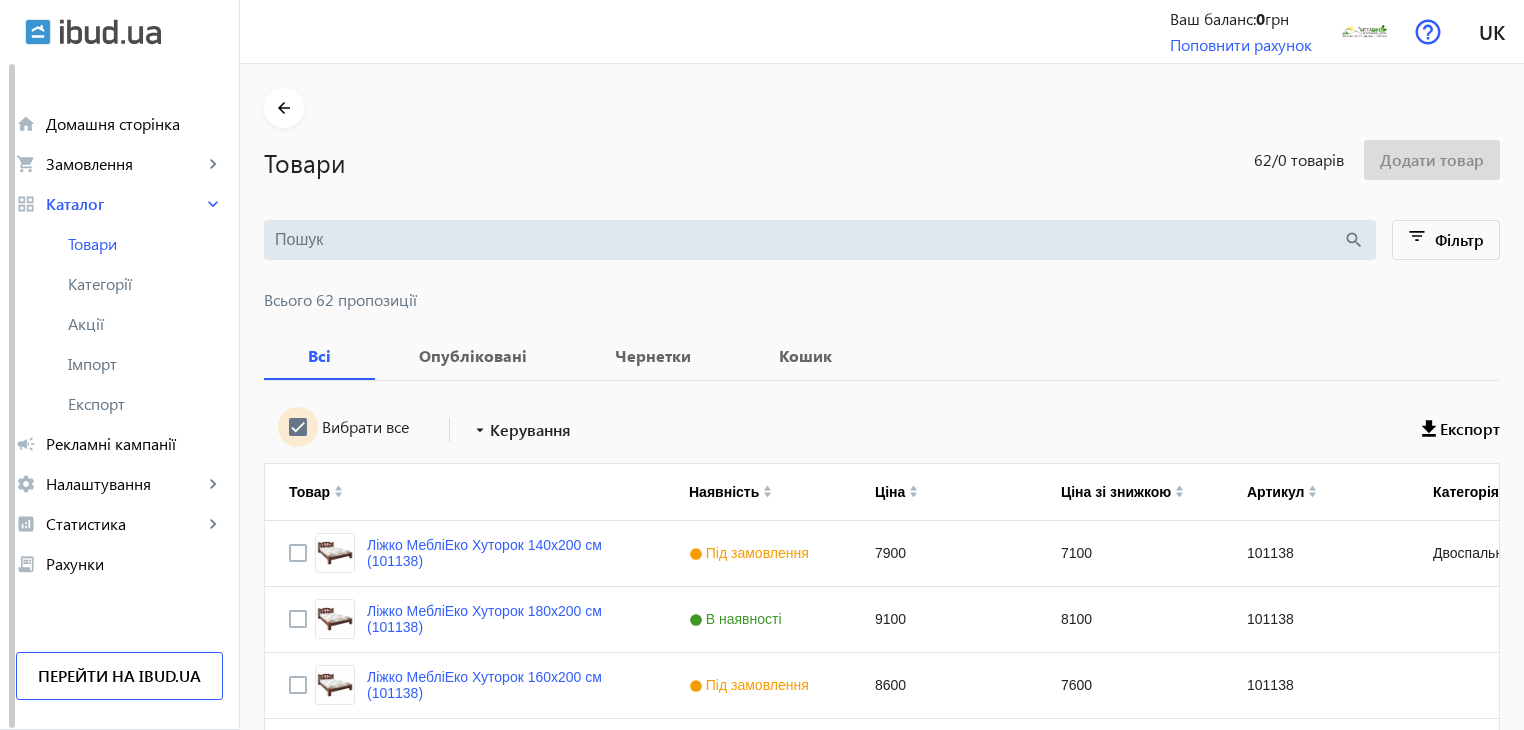 checkbox on "true" 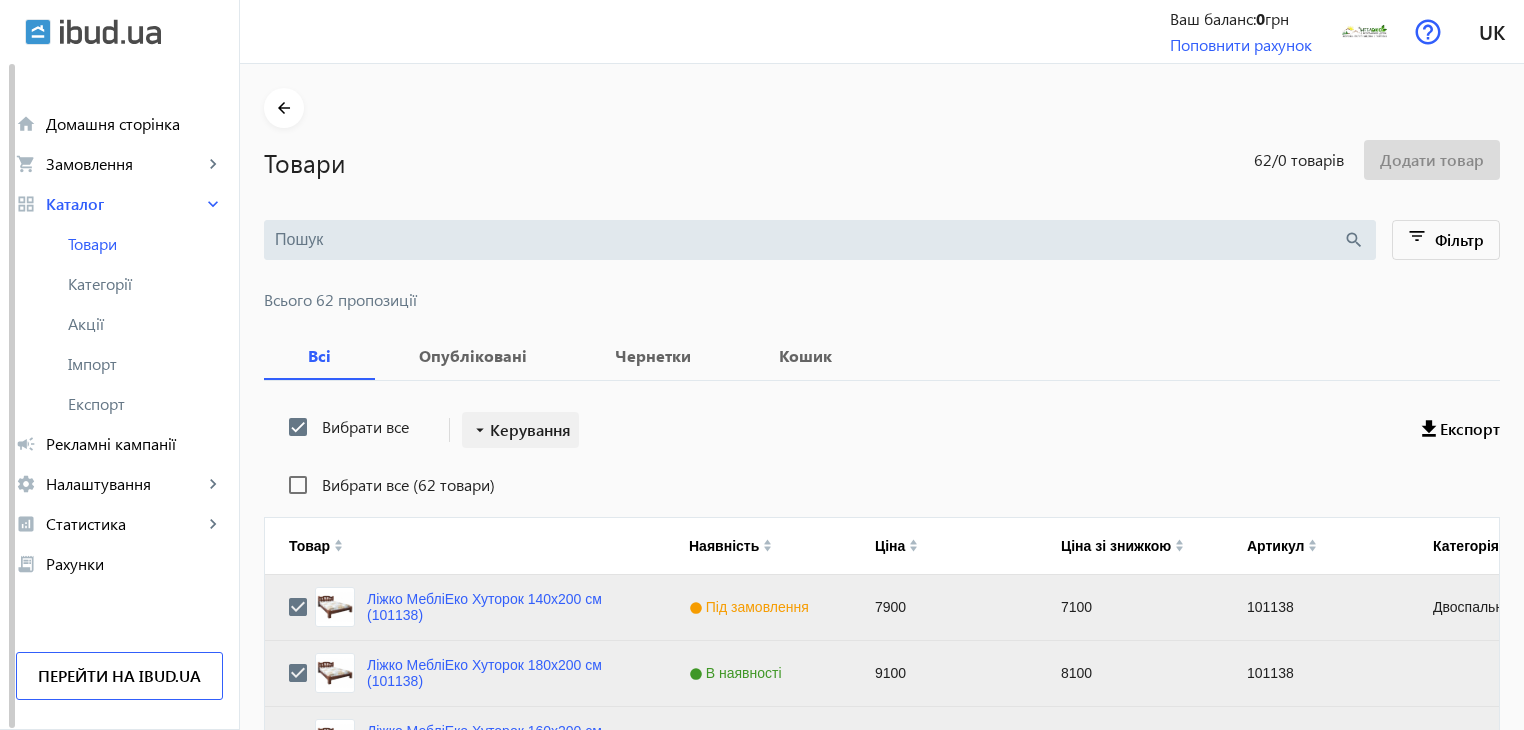 click on "Керування" 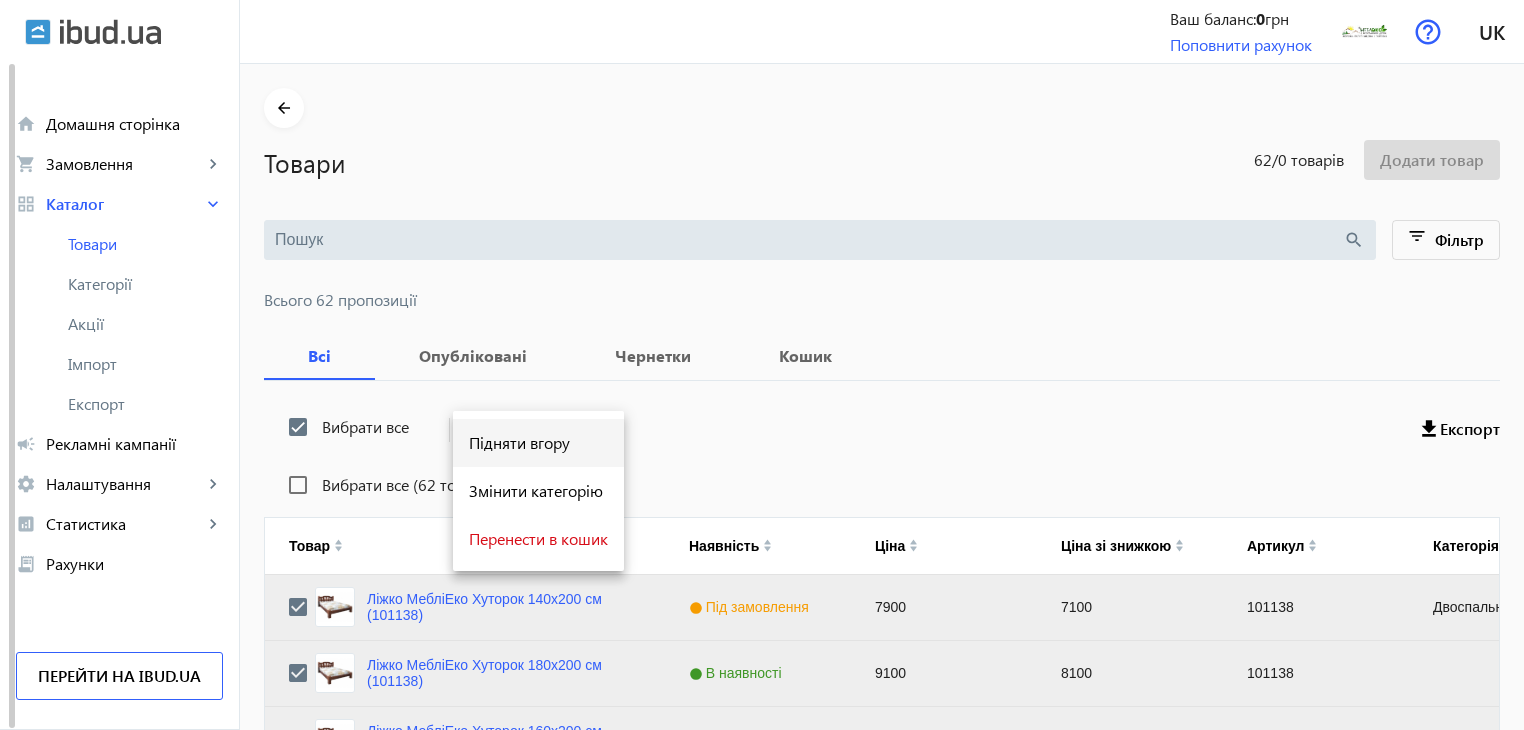 click on "Підняти вгору" at bounding box center (538, 443) 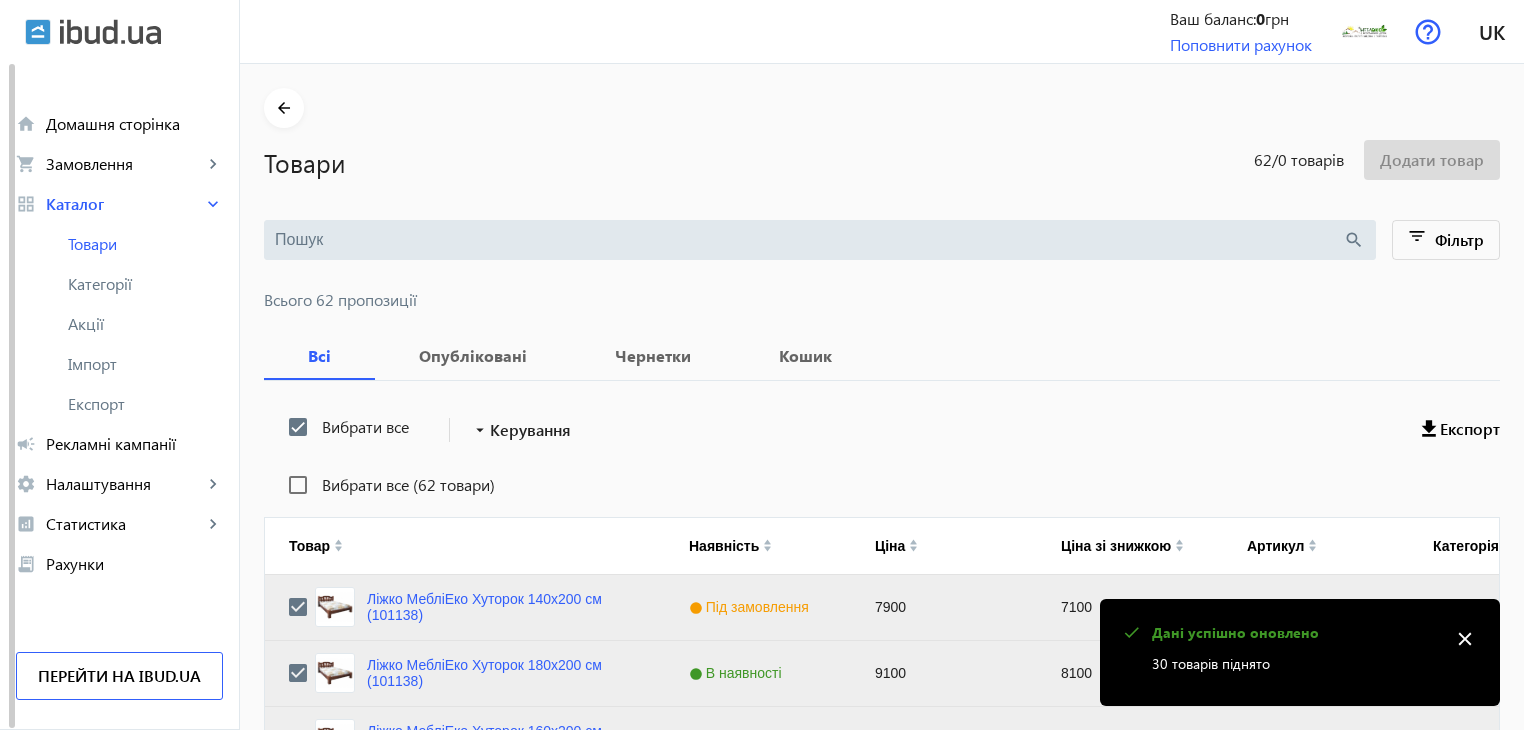 type 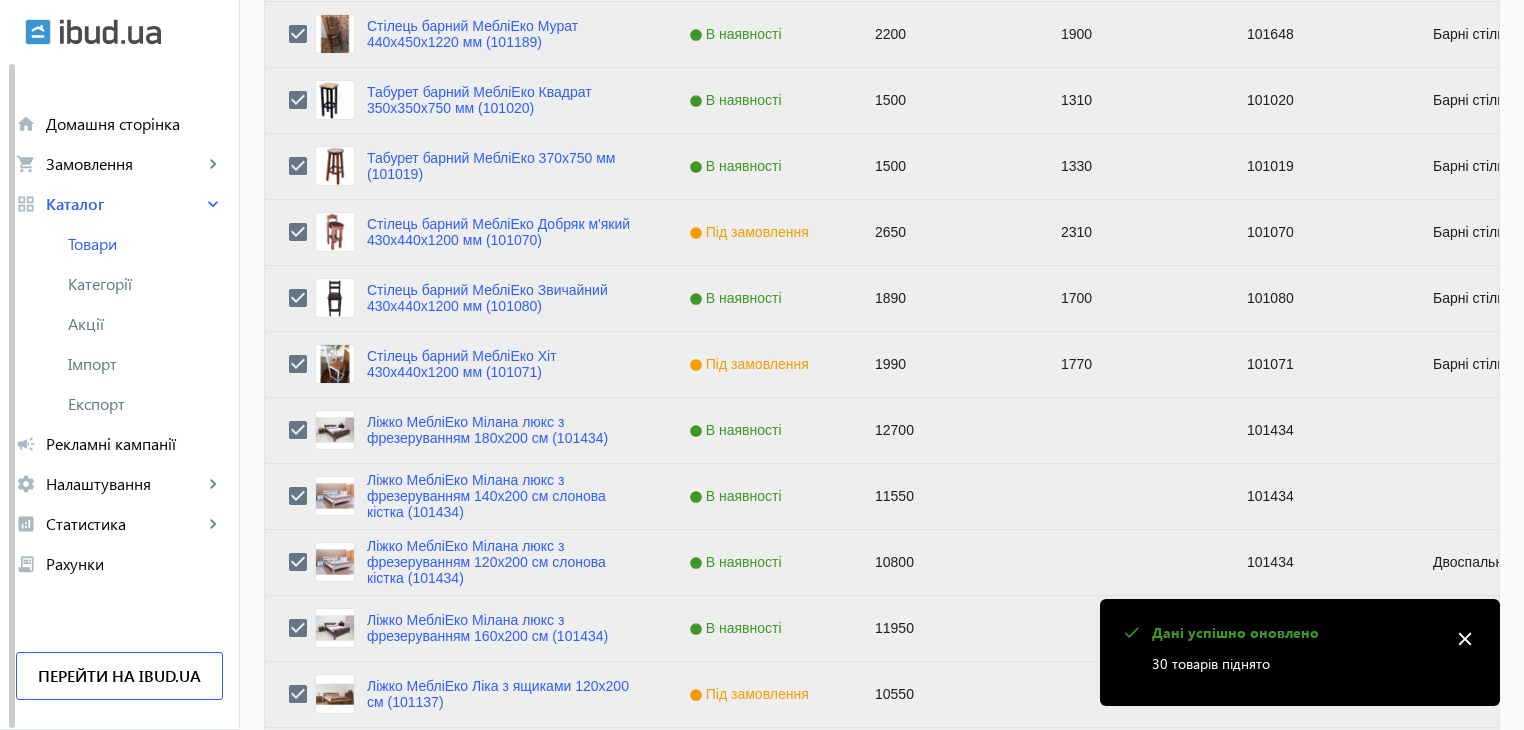 scroll, scrollTop: 2016, scrollLeft: 0, axis: vertical 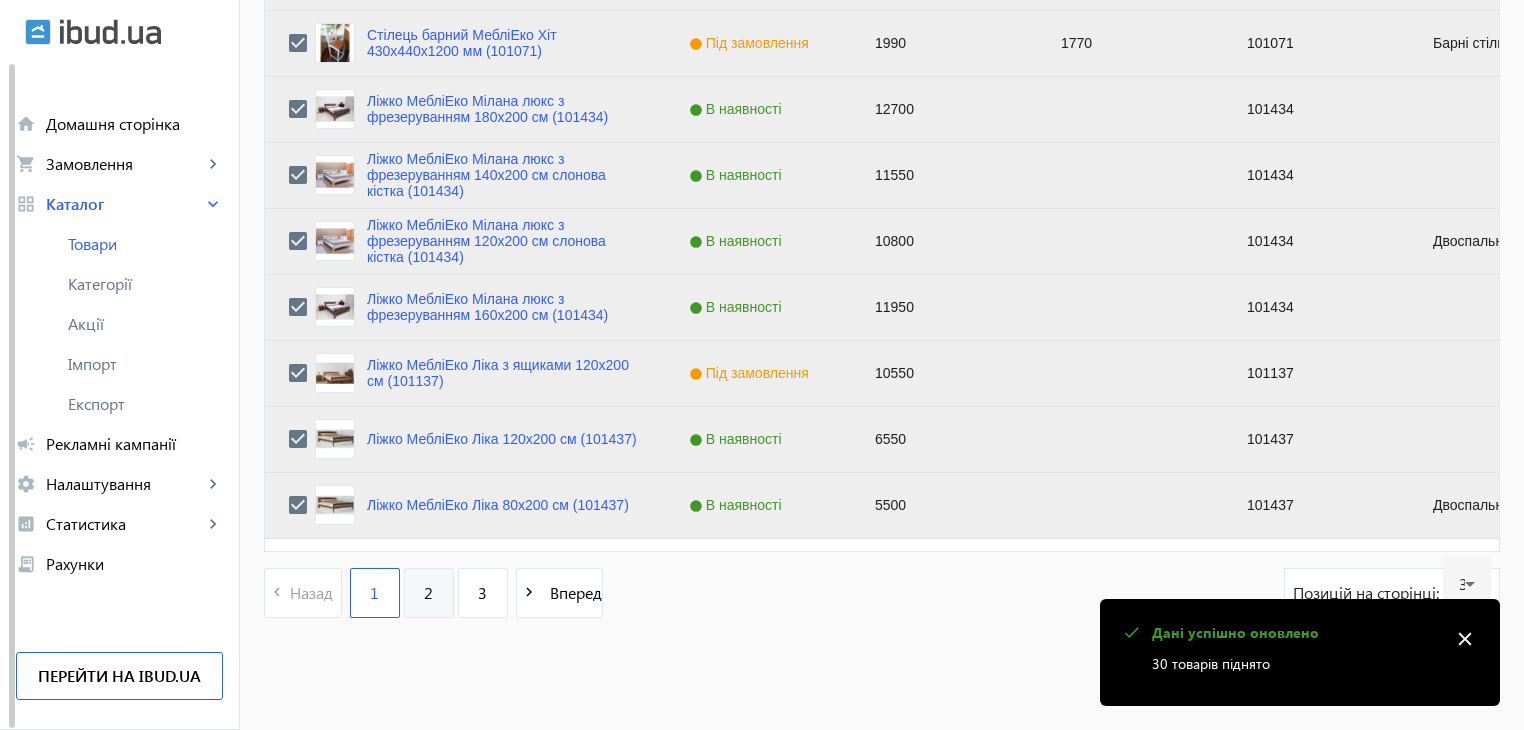 click on "2" 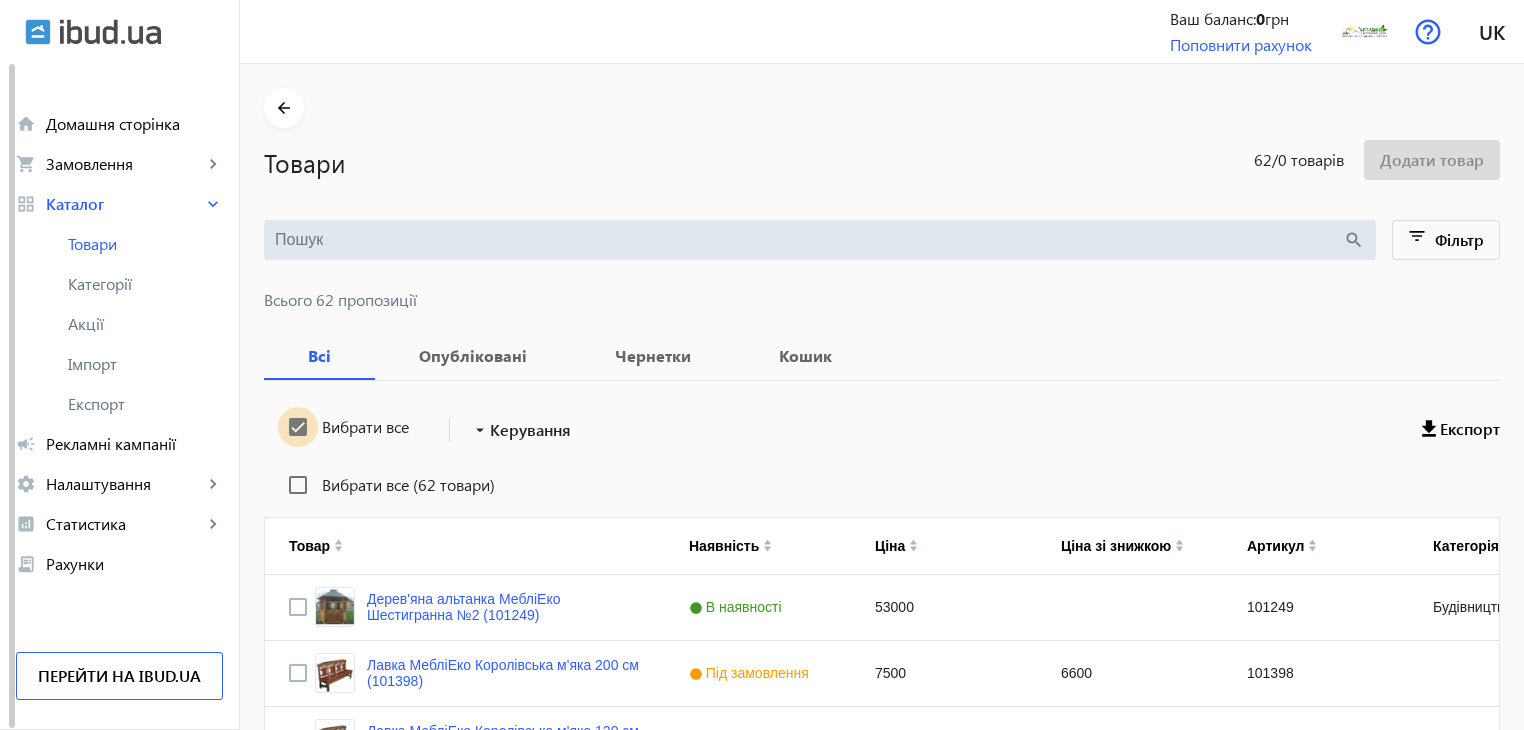 click on "Вибрати все" at bounding box center [298, 427] 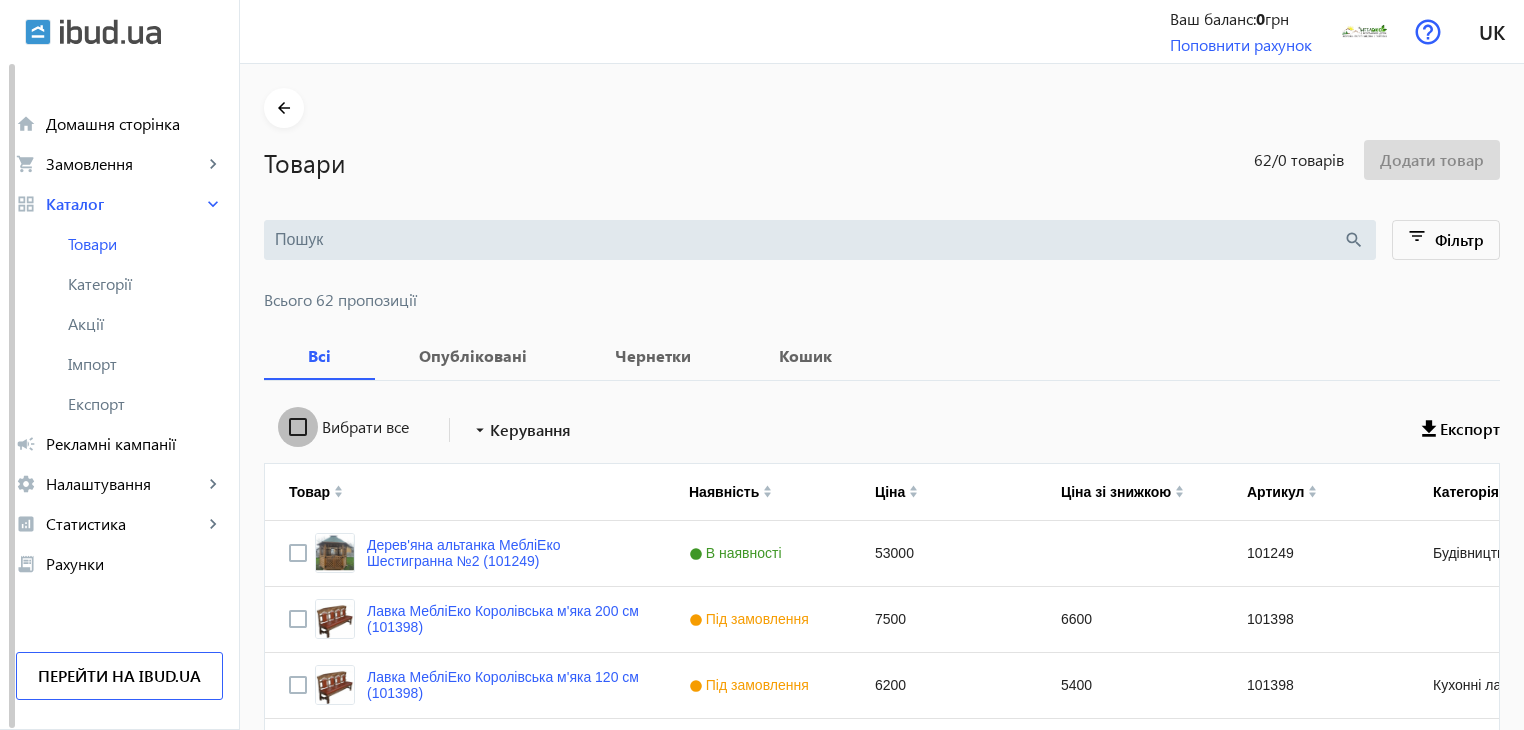 click on "Вибрати все" at bounding box center [298, 427] 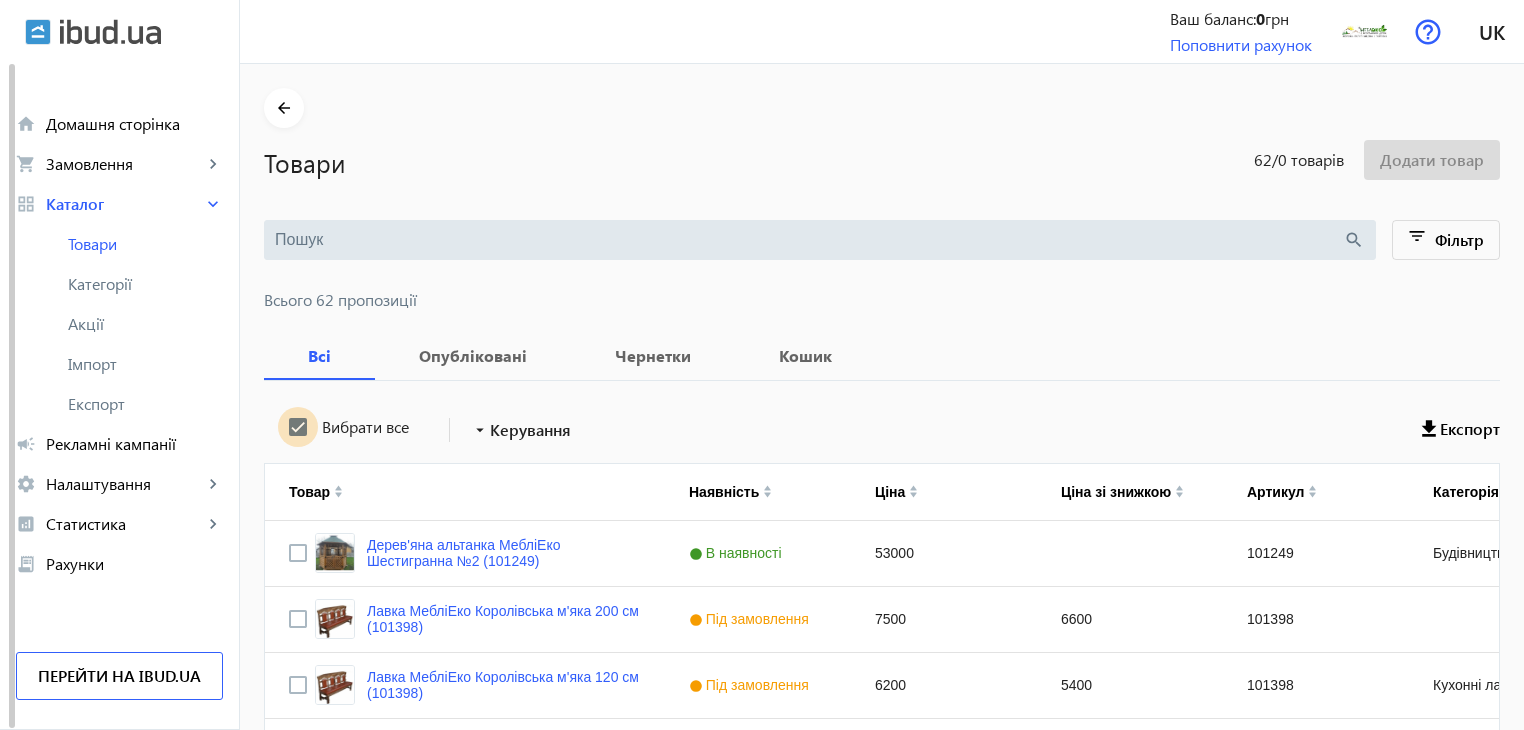 checkbox on "true" 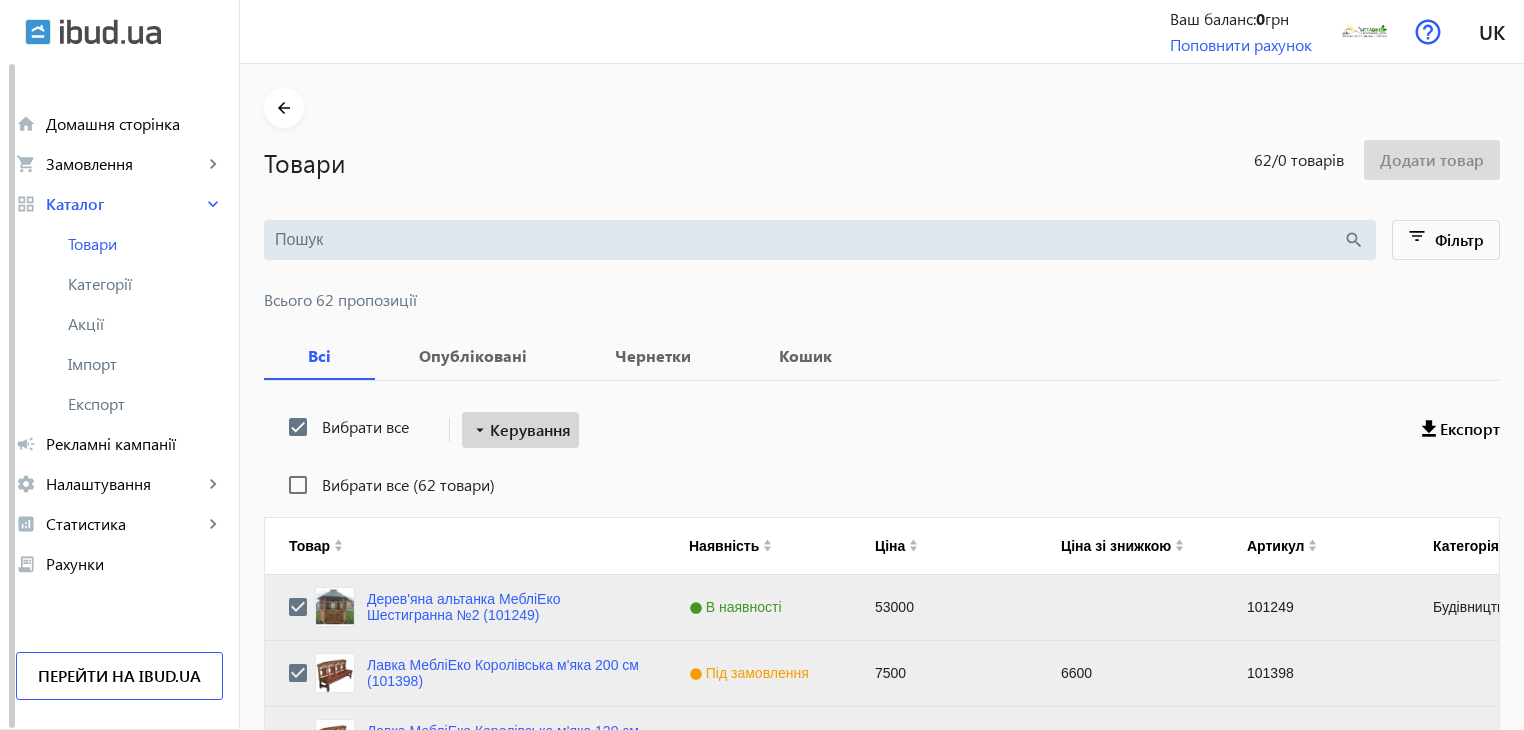 click on "Керування" 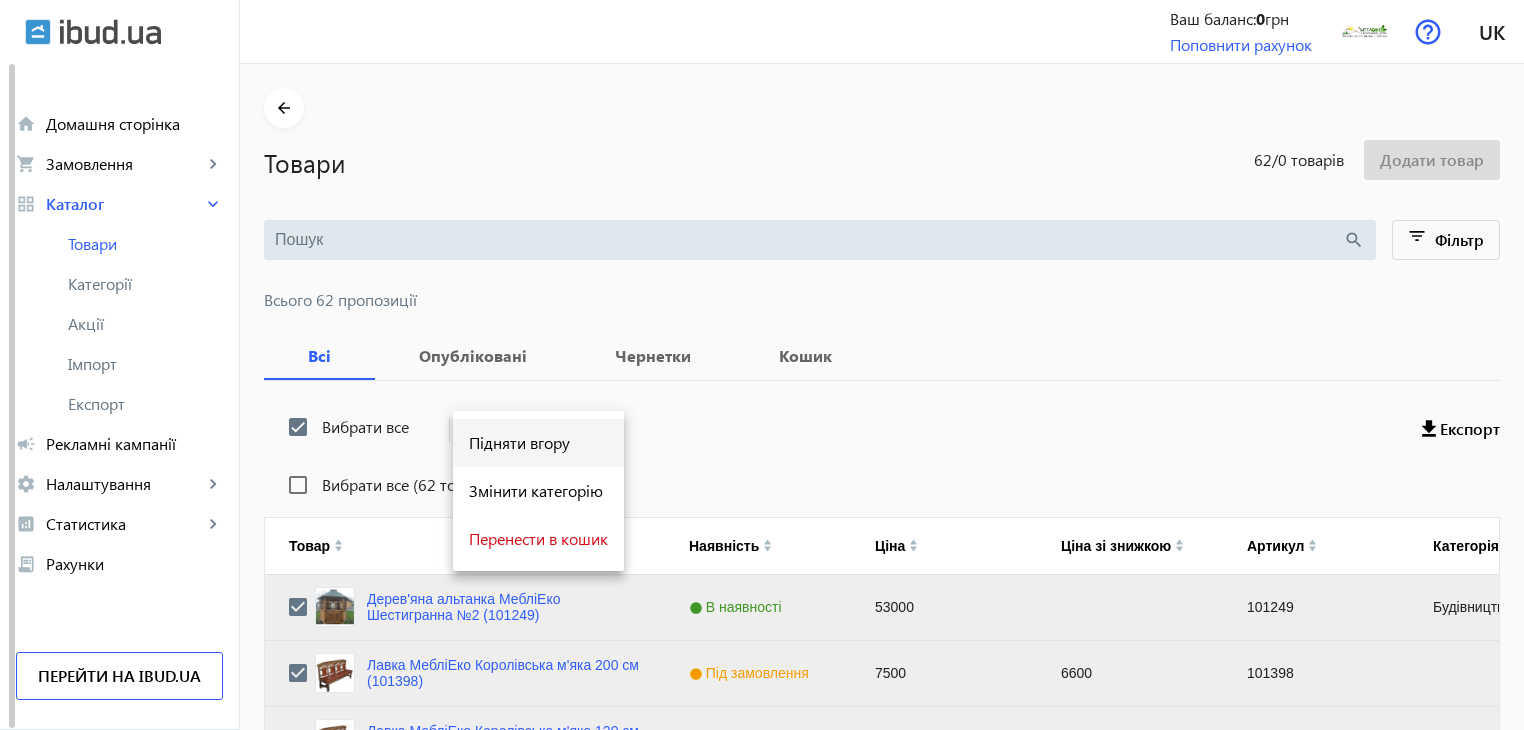 click on "Підняти вгору" at bounding box center (538, 443) 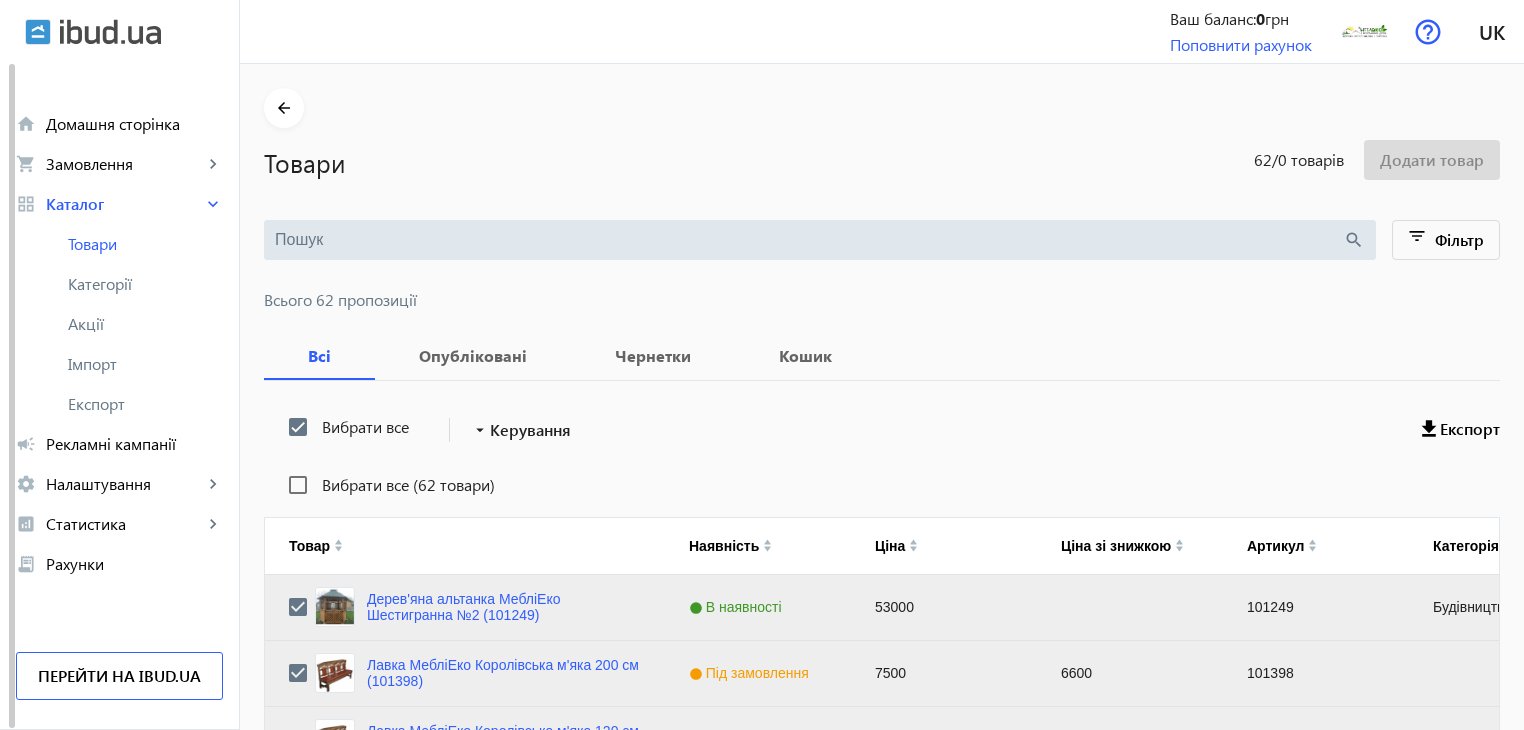 click on "Керування" 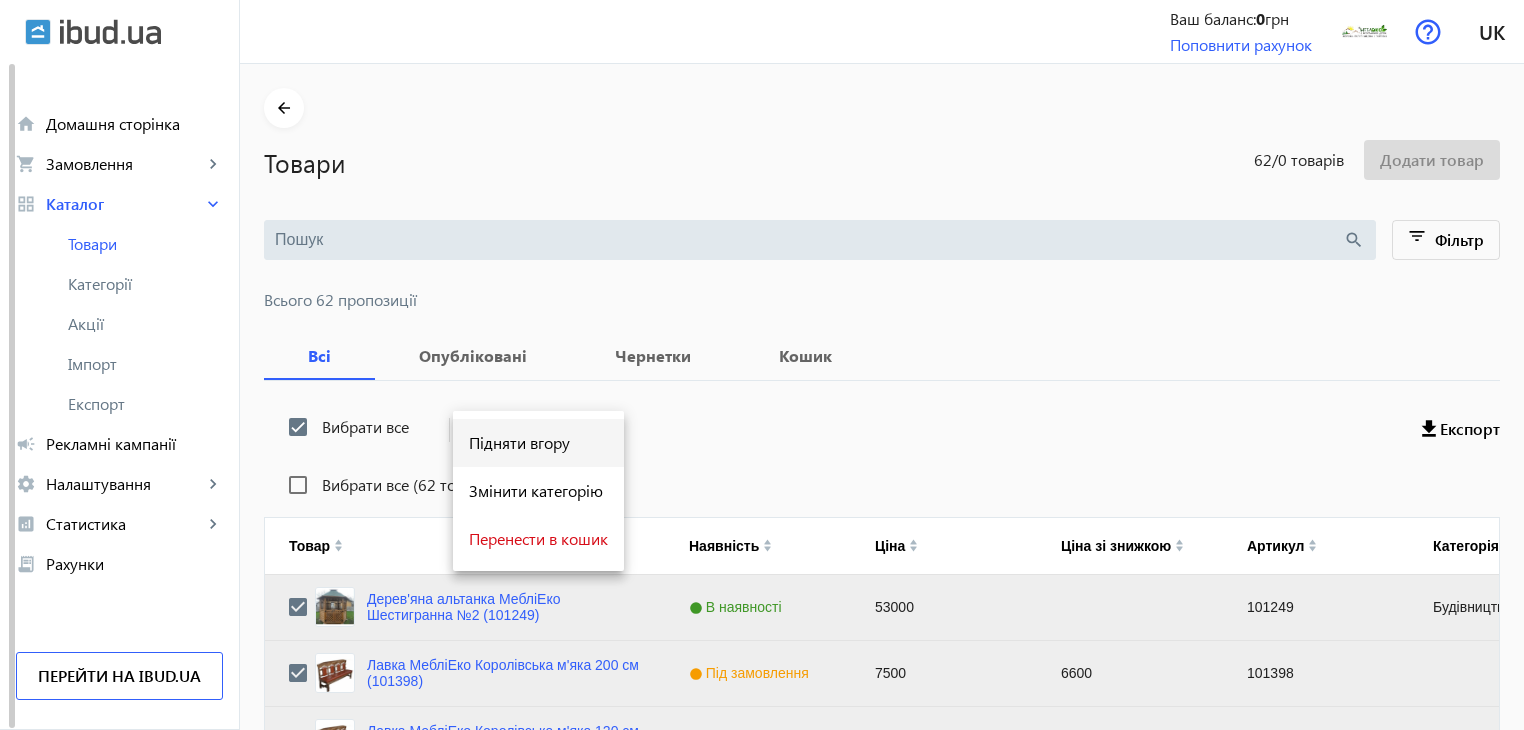 click on "Підняти вгору" at bounding box center [538, 443] 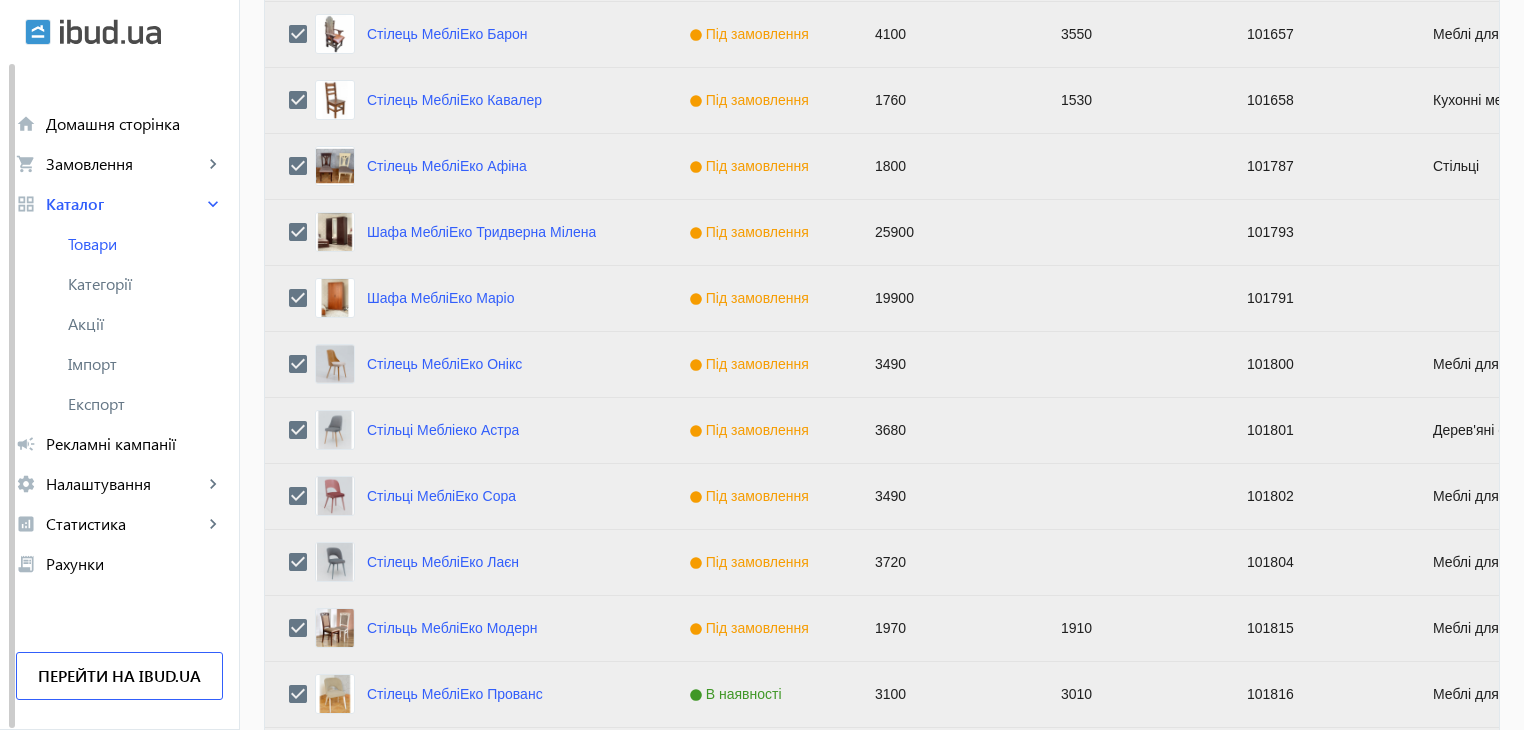 scroll, scrollTop: 2016, scrollLeft: 0, axis: vertical 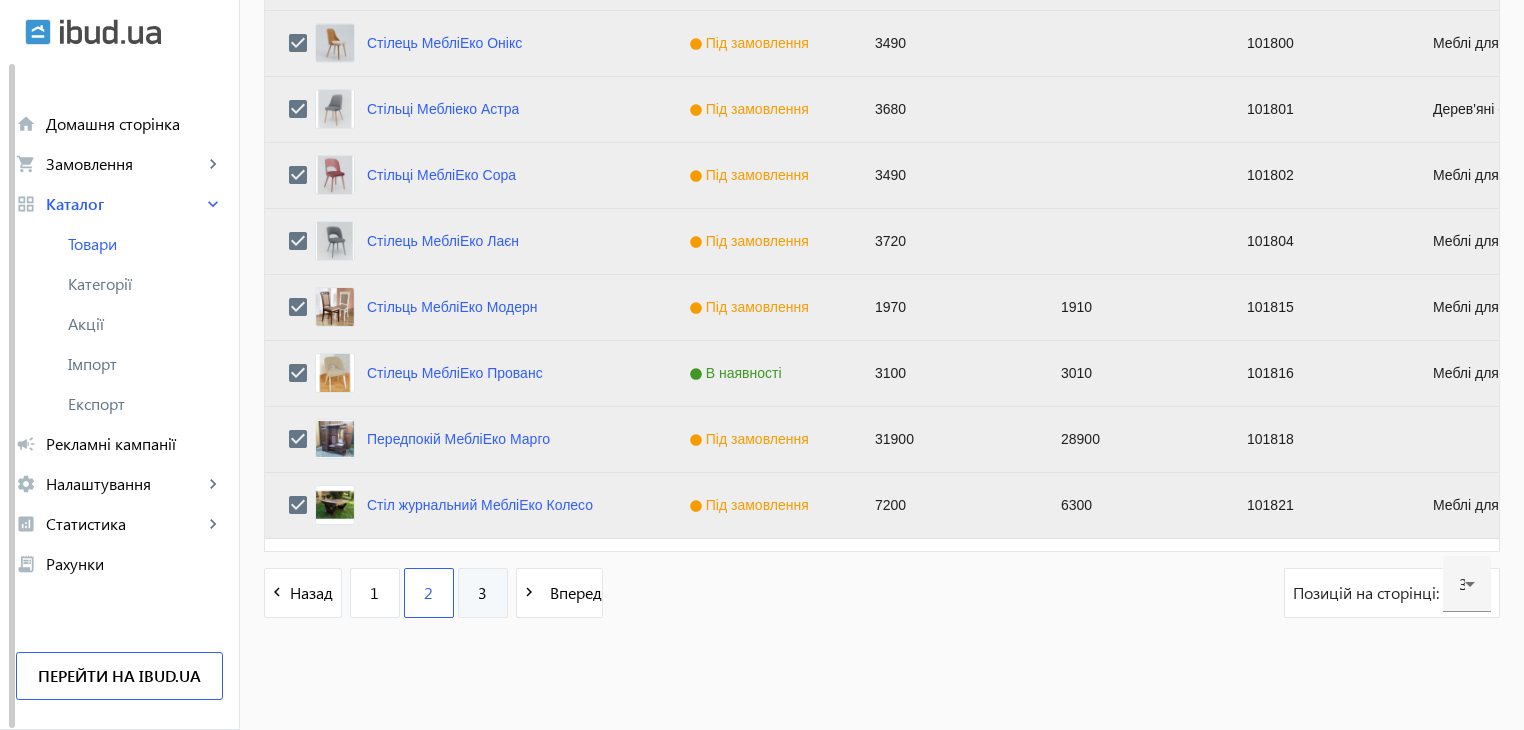 click on "3" 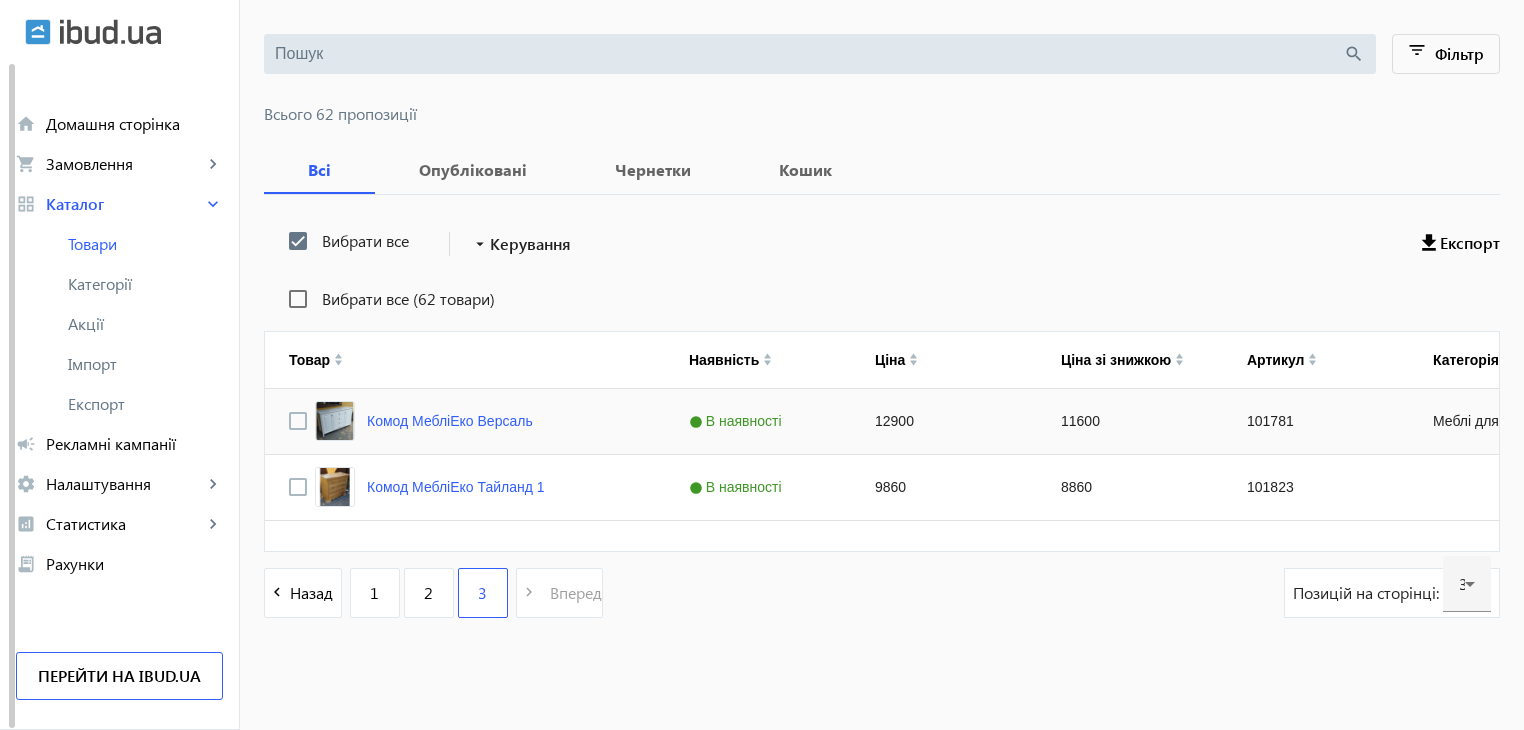 scroll, scrollTop: 0, scrollLeft: 0, axis: both 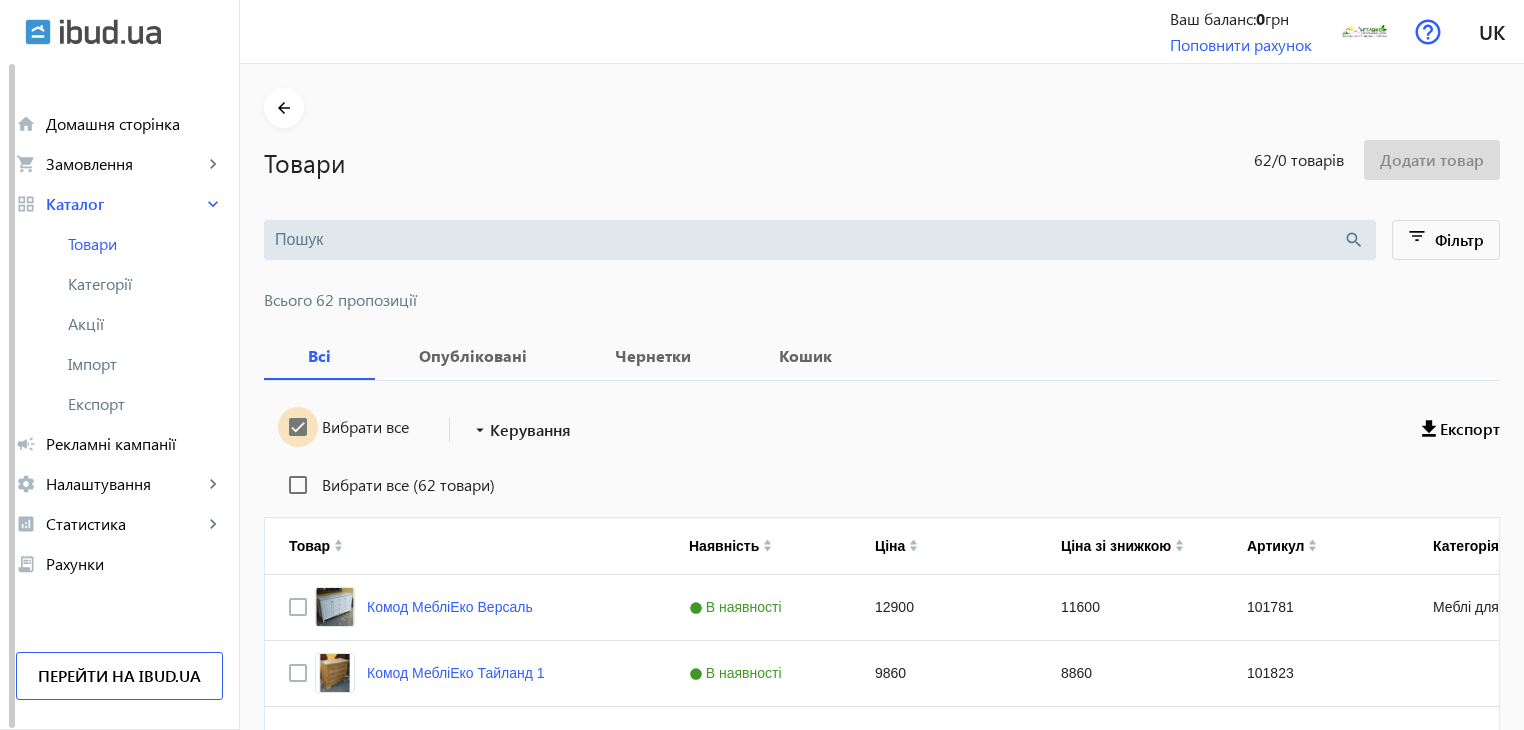 click on "Вибрати все" at bounding box center (298, 427) 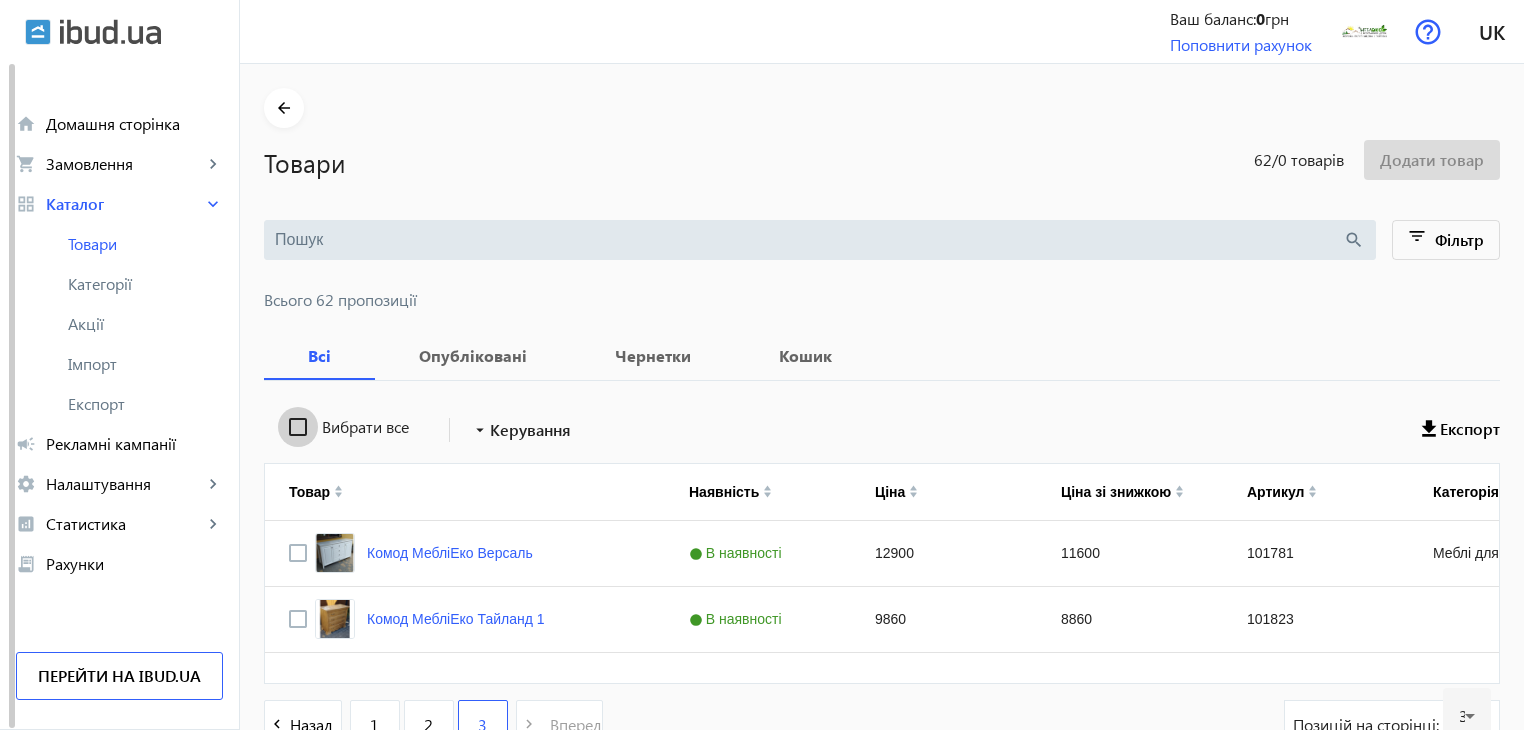 click on "Вибрати все" at bounding box center [298, 427] 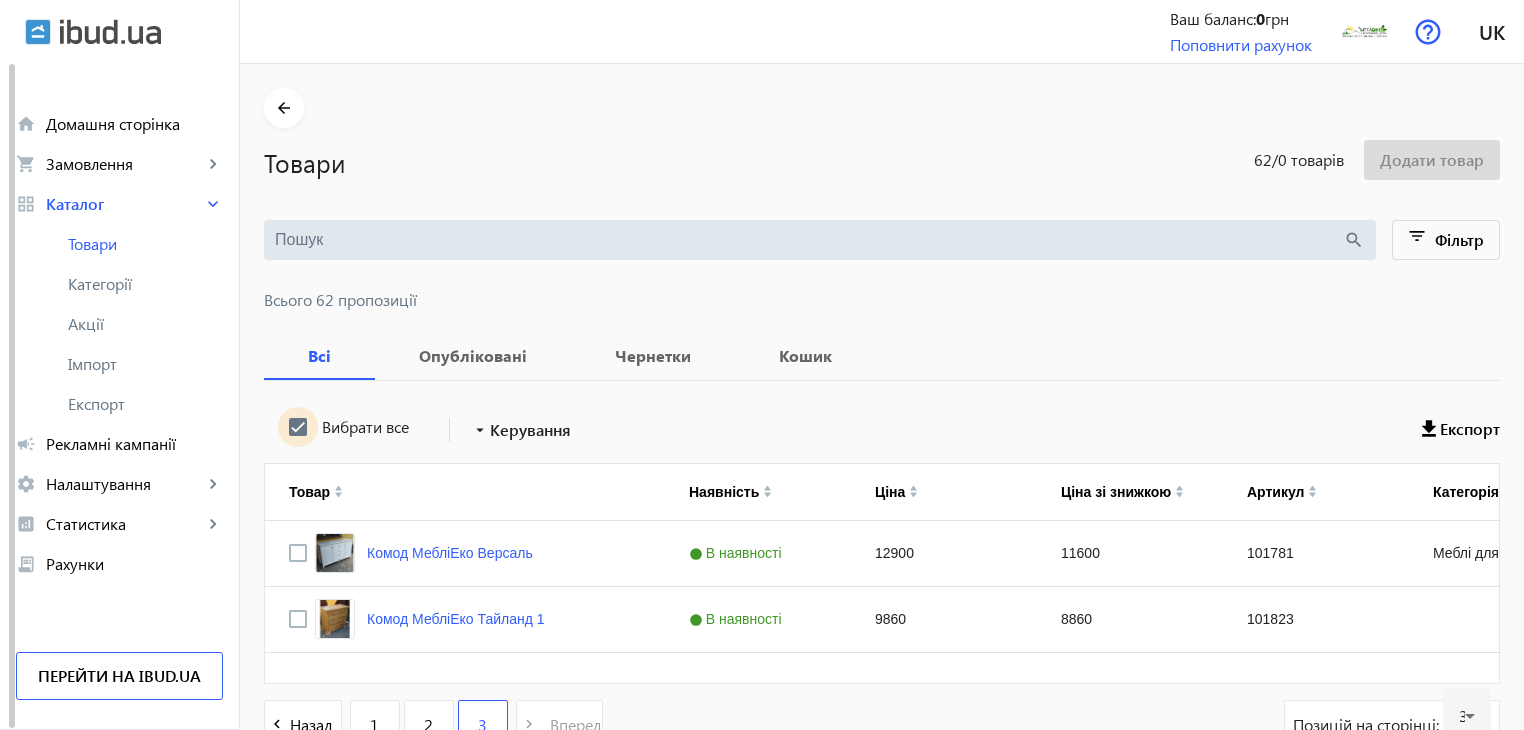 checkbox on "true" 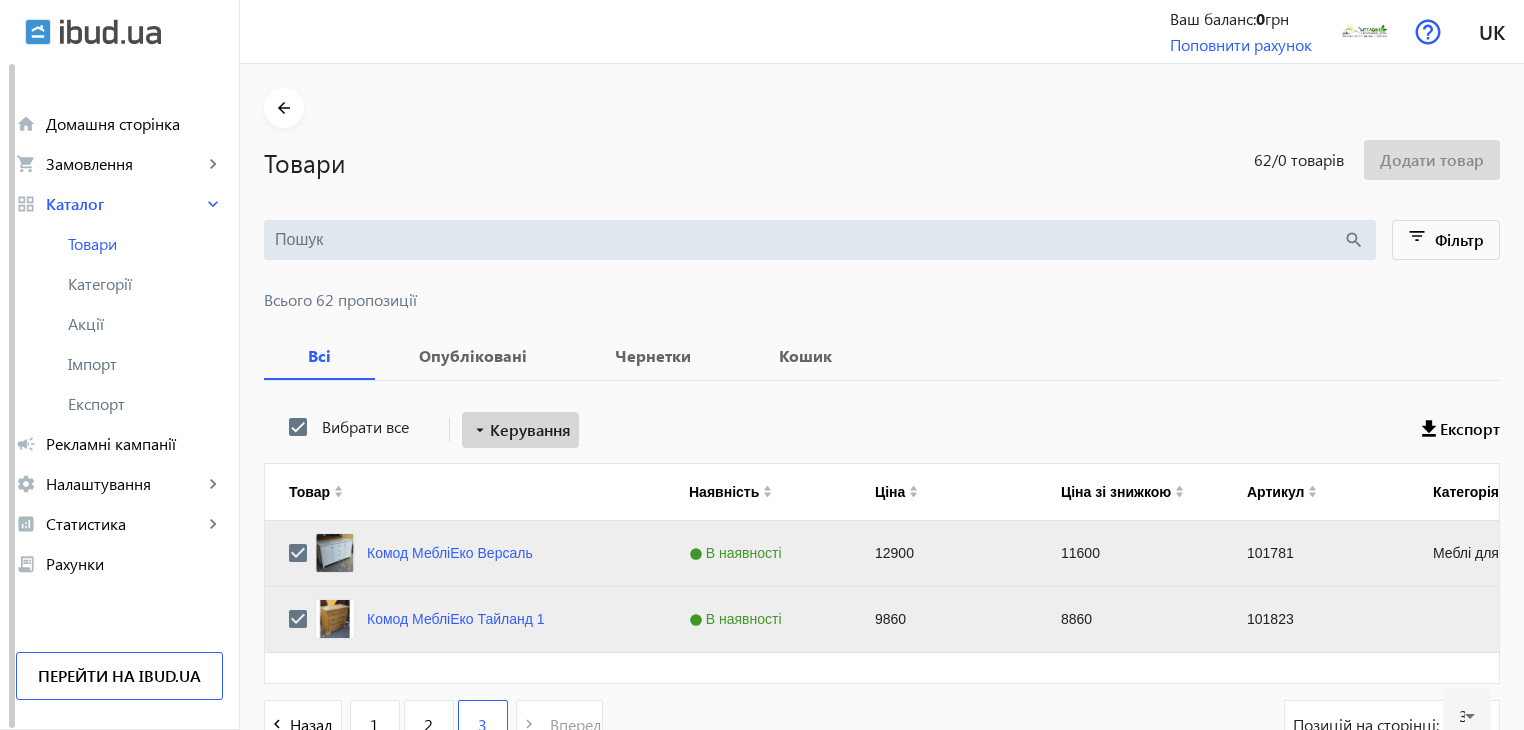 click on "Керування" 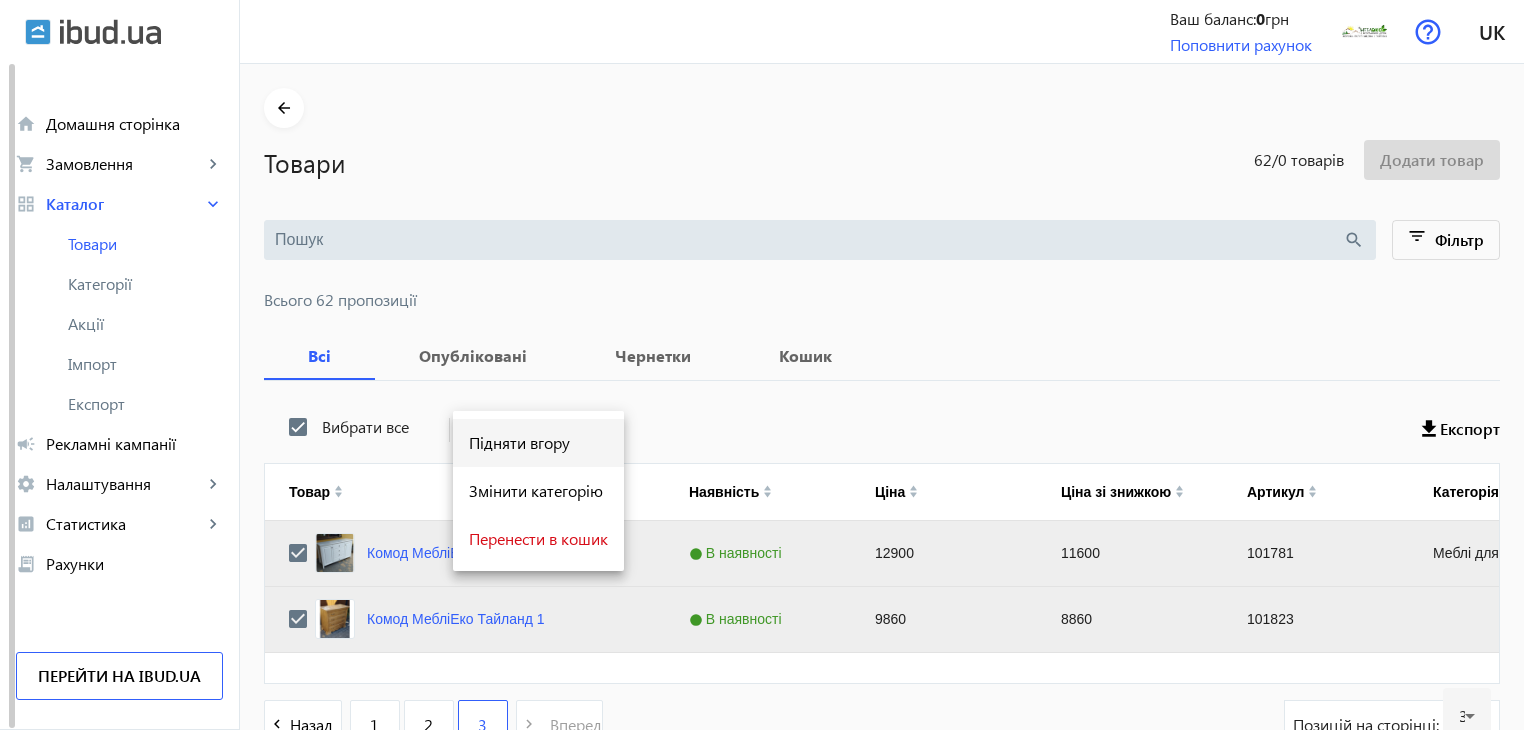 click on "Підняти вгору" at bounding box center [538, 443] 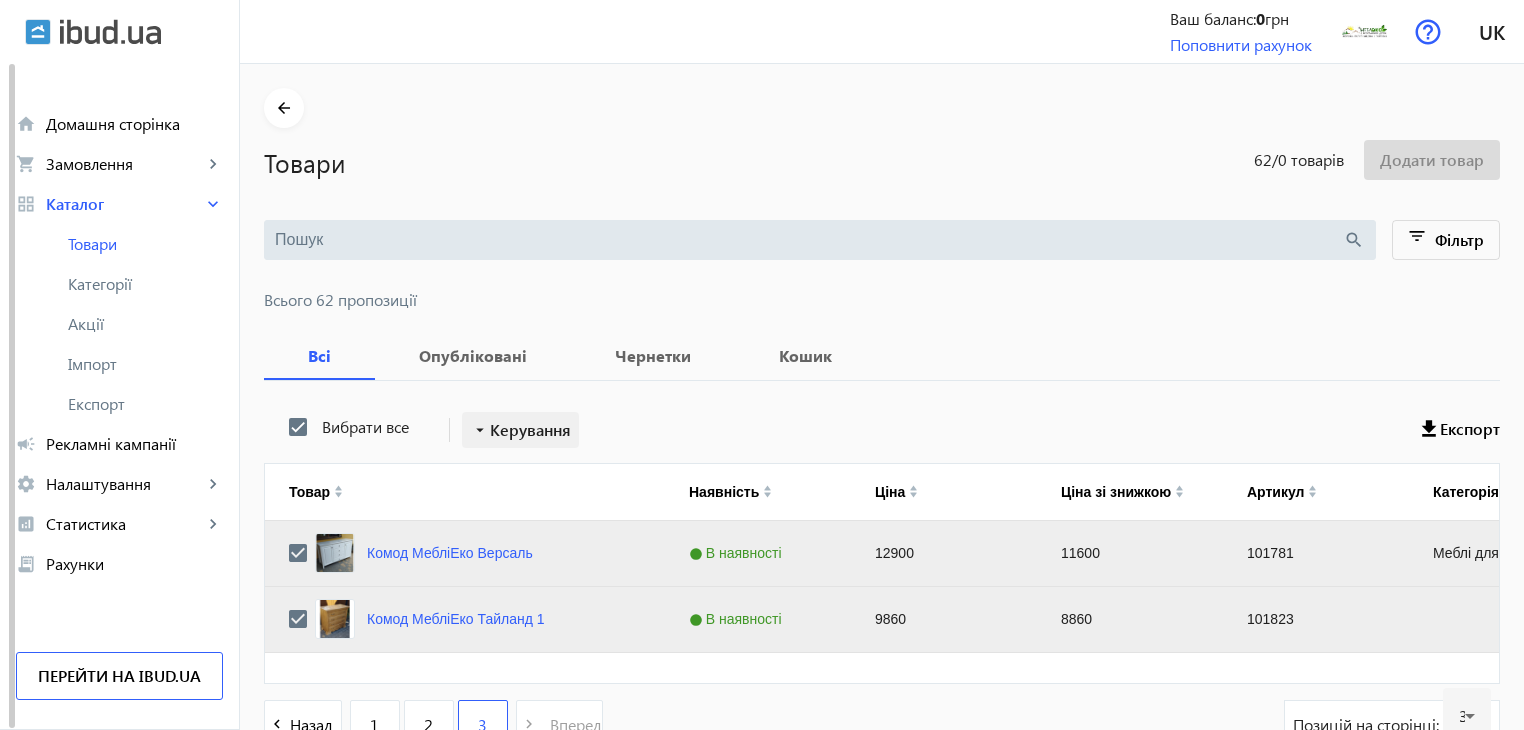 click on "Керування" 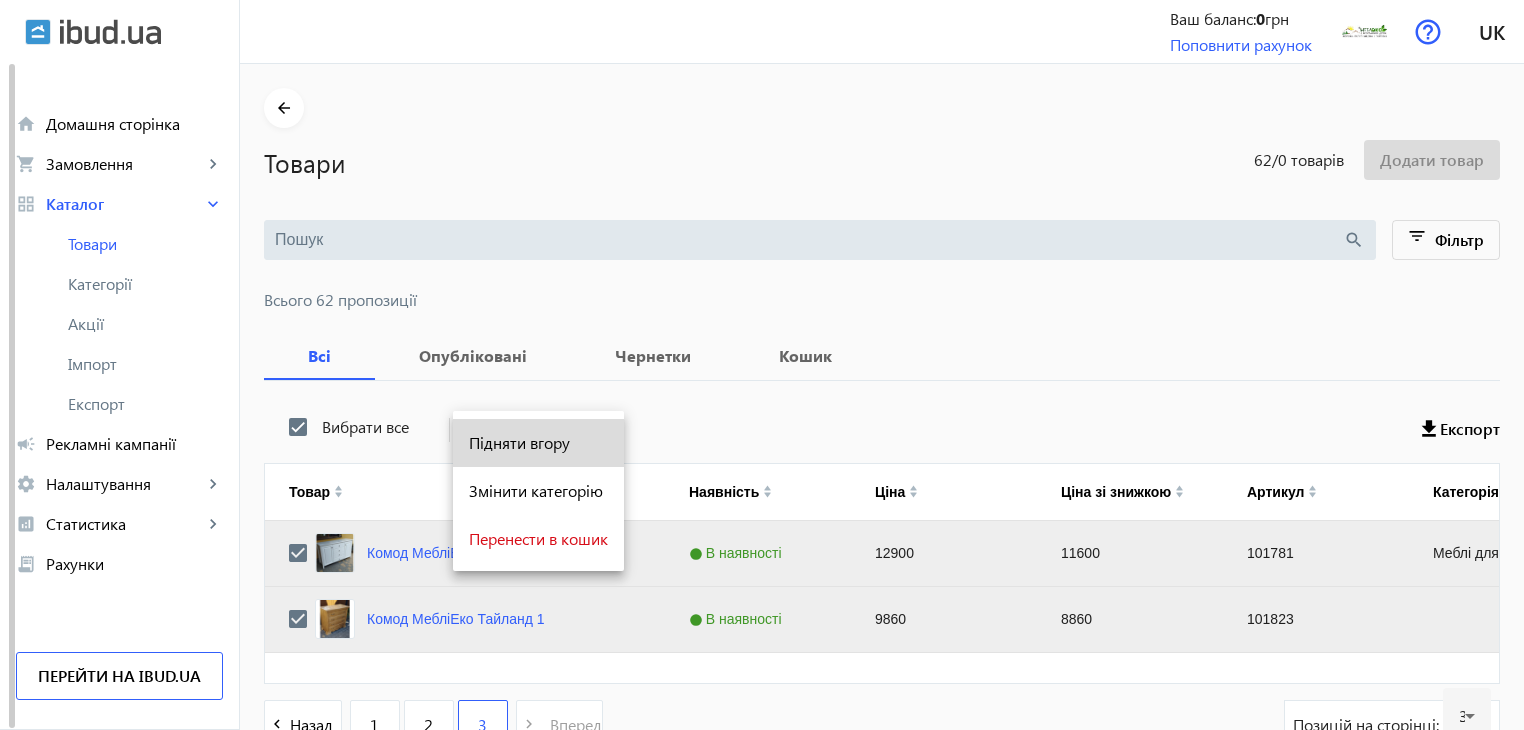 click on "Підняти вгору" at bounding box center (538, 443) 